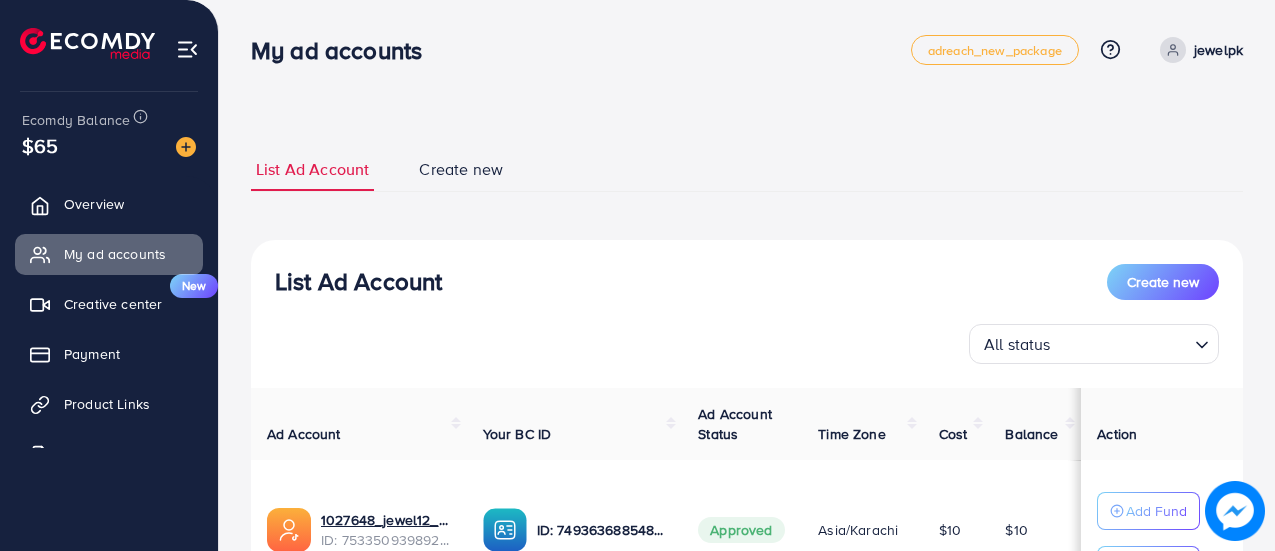 scroll, scrollTop: 0, scrollLeft: 0, axis: both 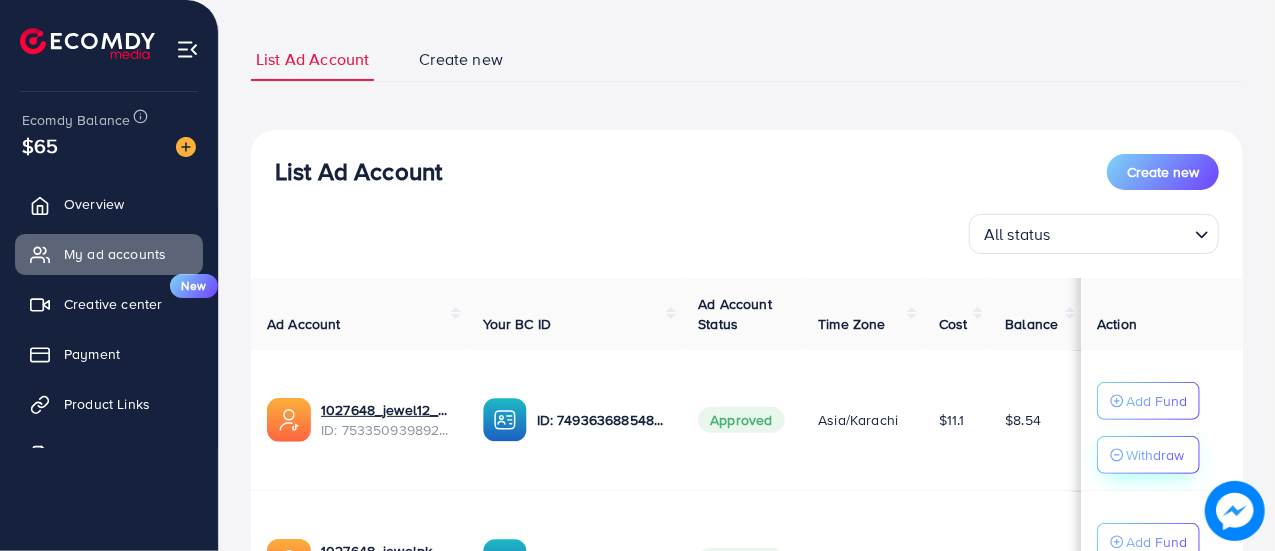 click on "Withdraw" at bounding box center (1155, 455) 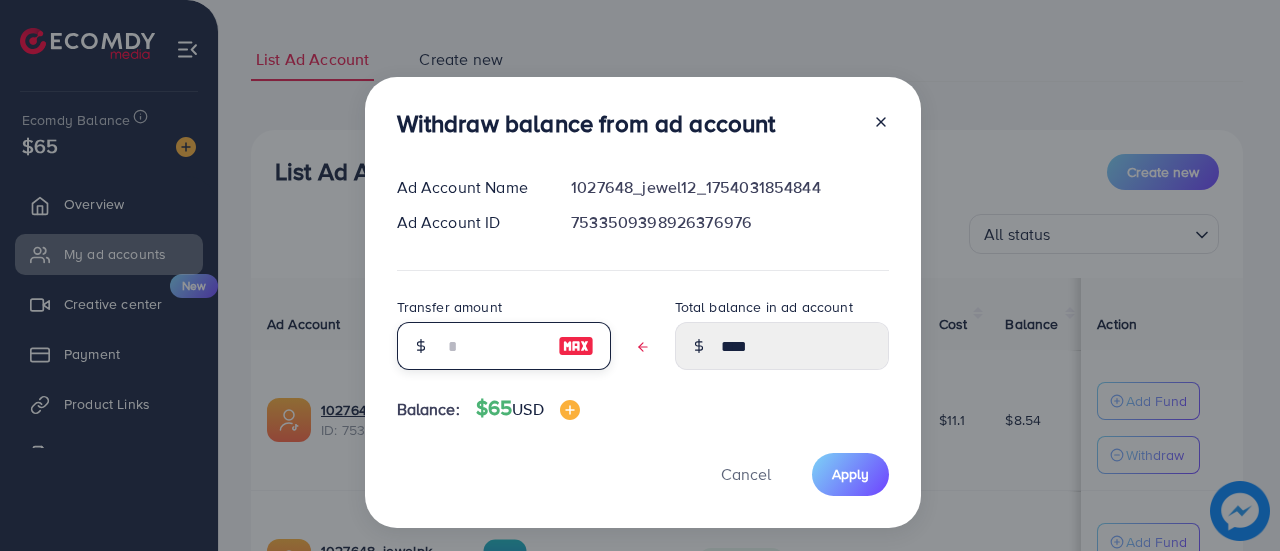 click at bounding box center [493, 346] 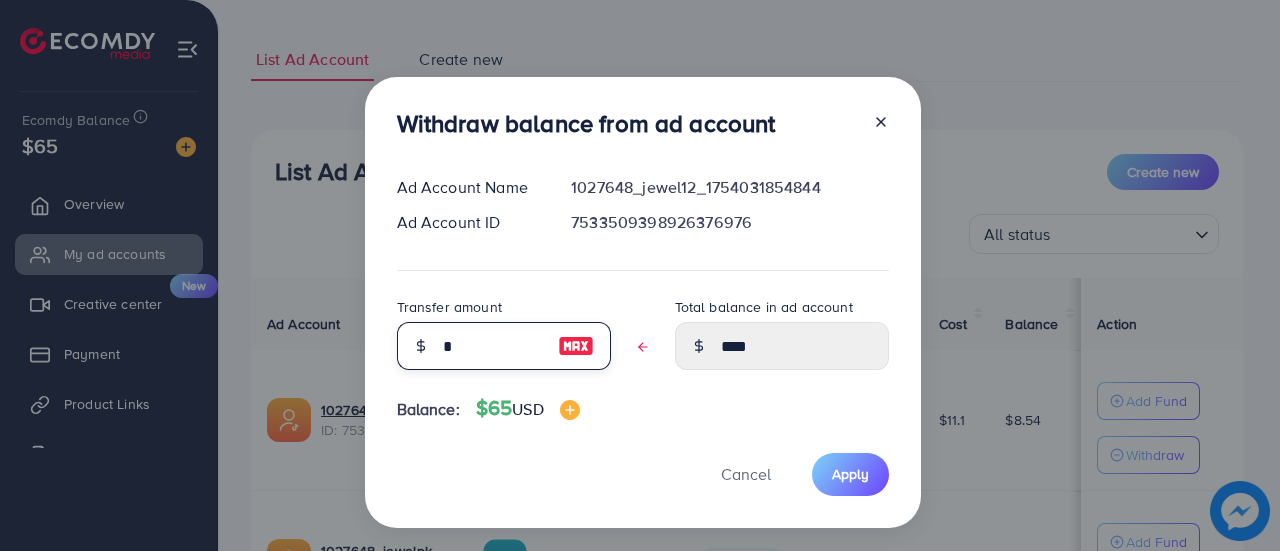 type on "****" 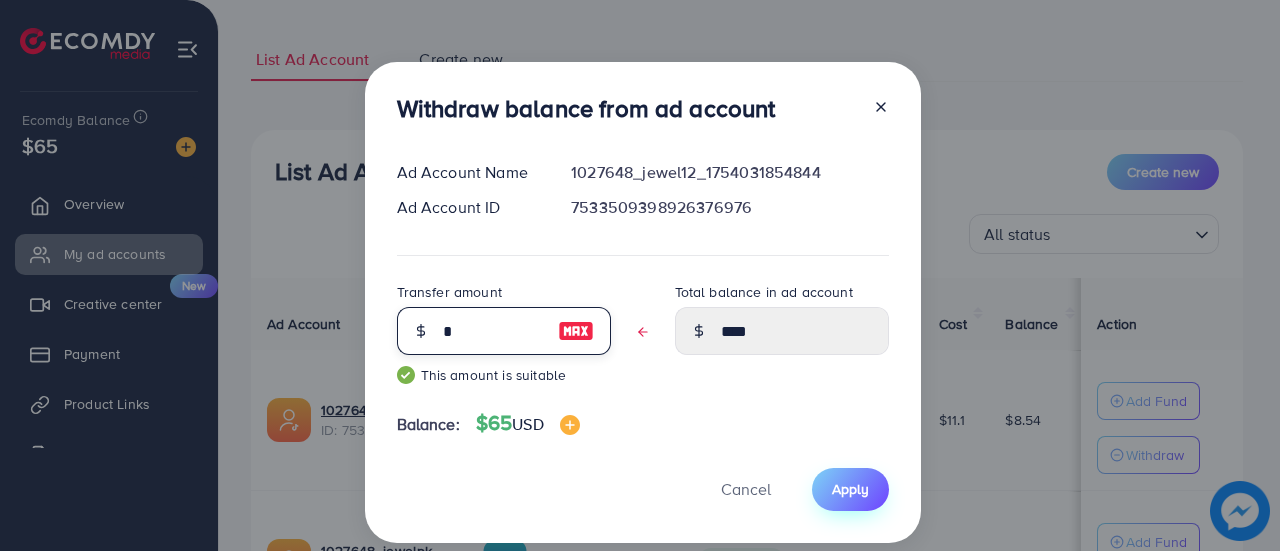 type on "*" 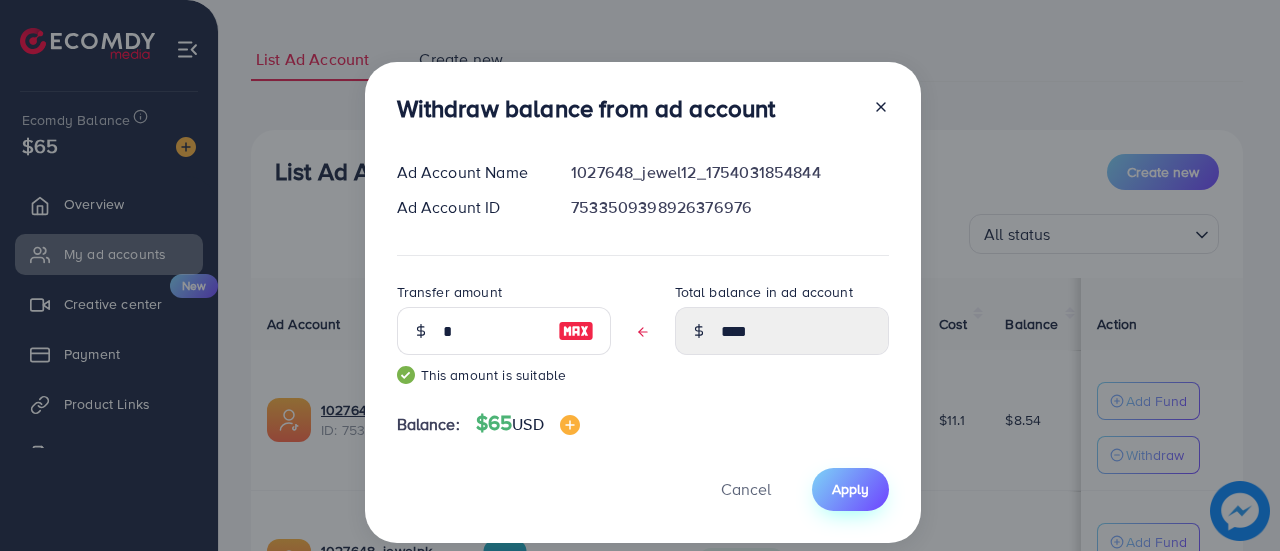 click on "Apply" at bounding box center [850, 489] 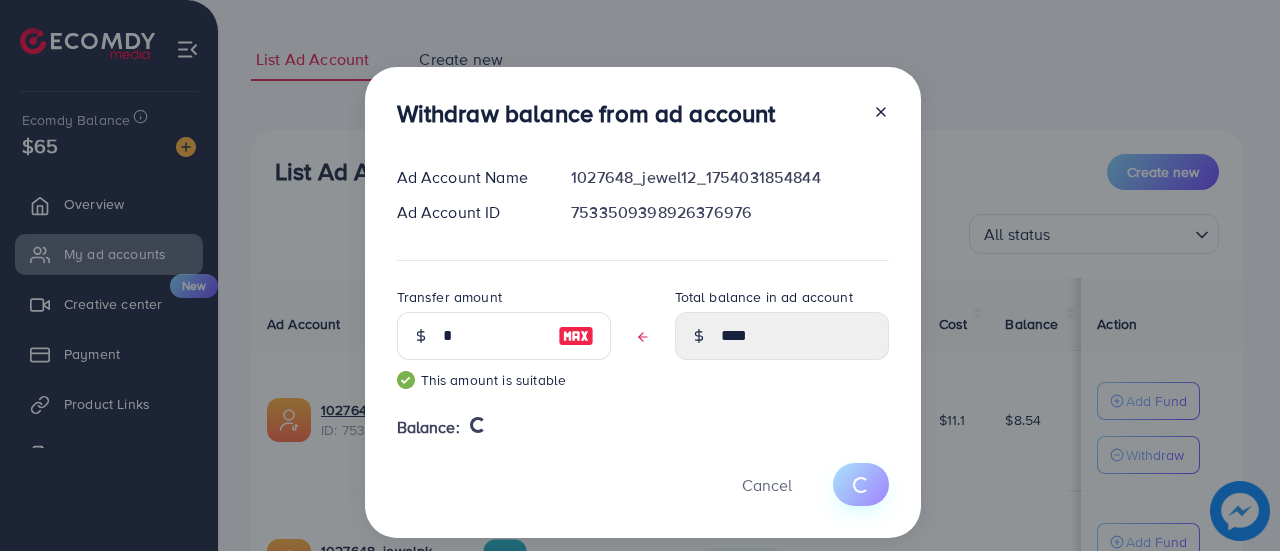 type 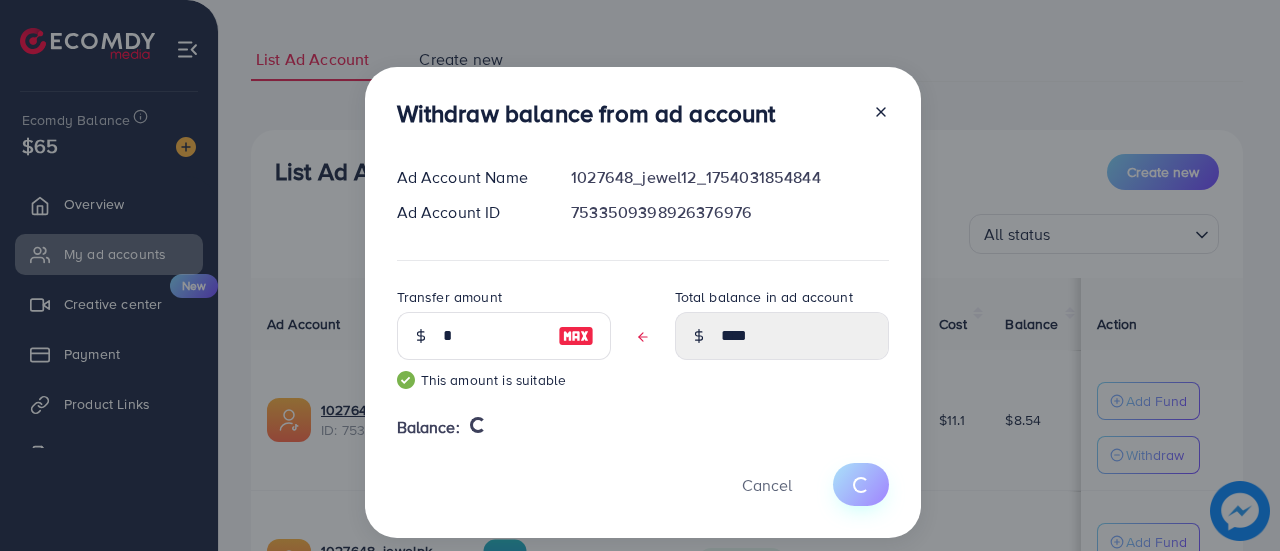 type on "****" 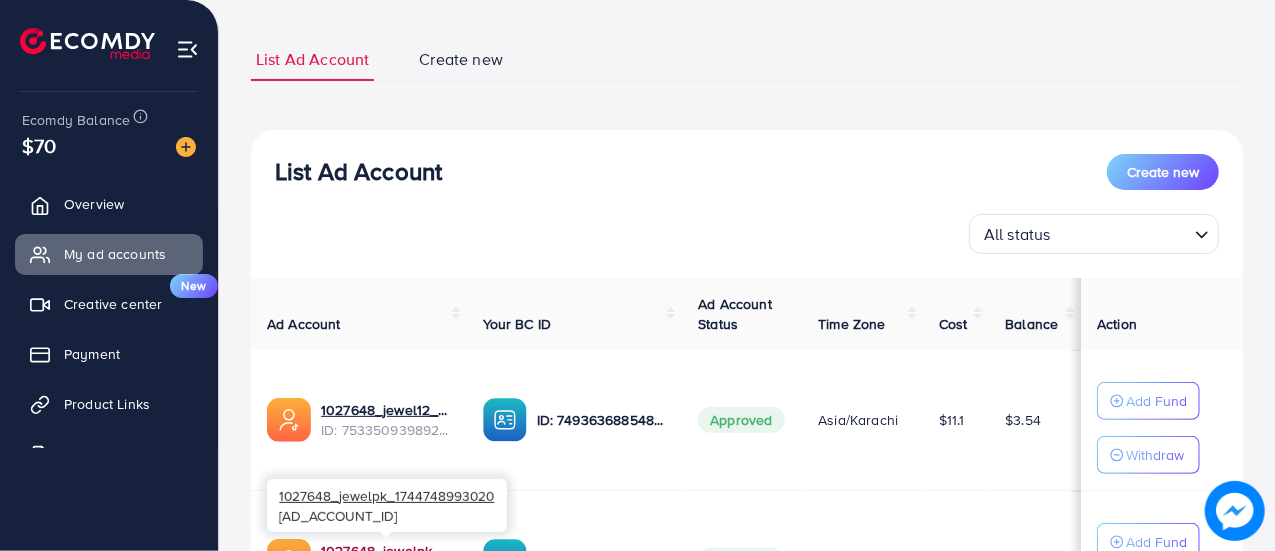 click on "1027648_jewelpk_1744748993020" at bounding box center [386, 551] 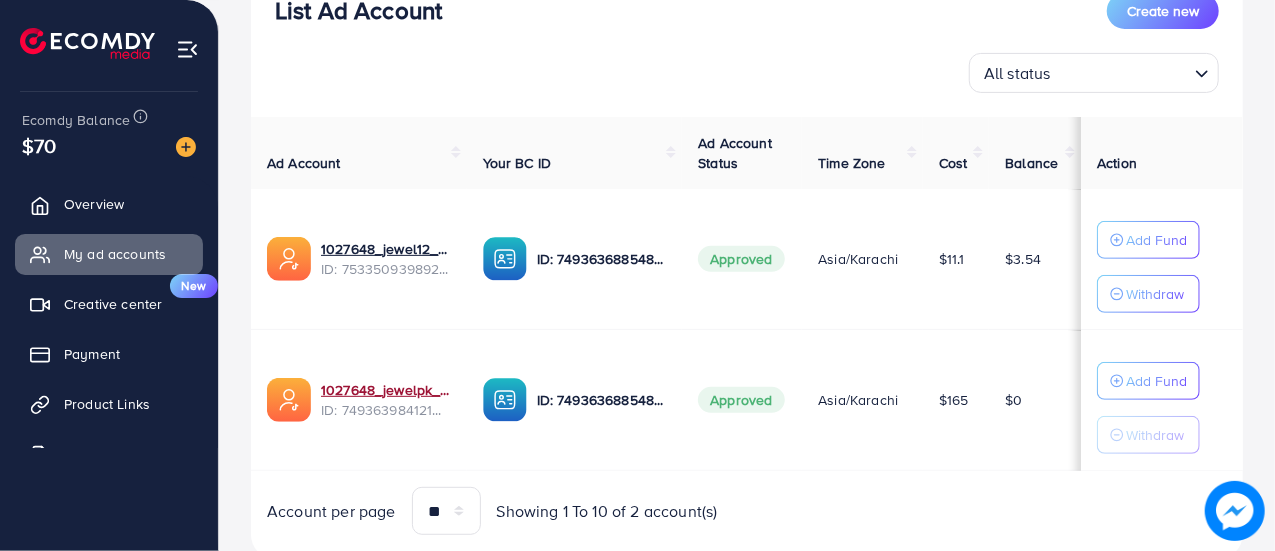 scroll, scrollTop: 284, scrollLeft: 0, axis: vertical 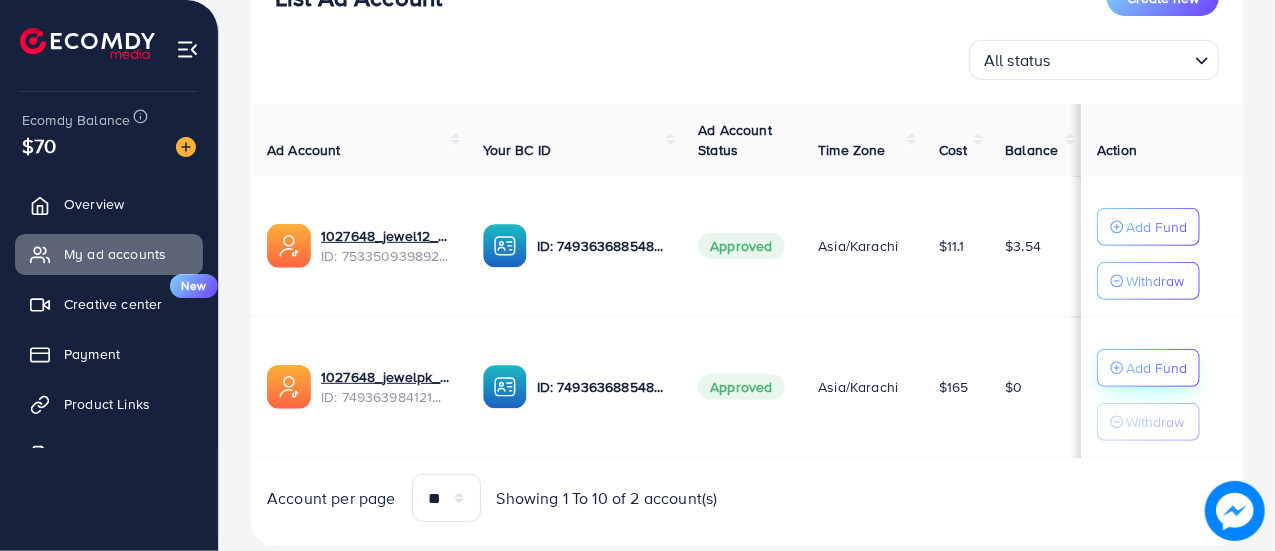 click on "Add Fund" at bounding box center [1156, 227] 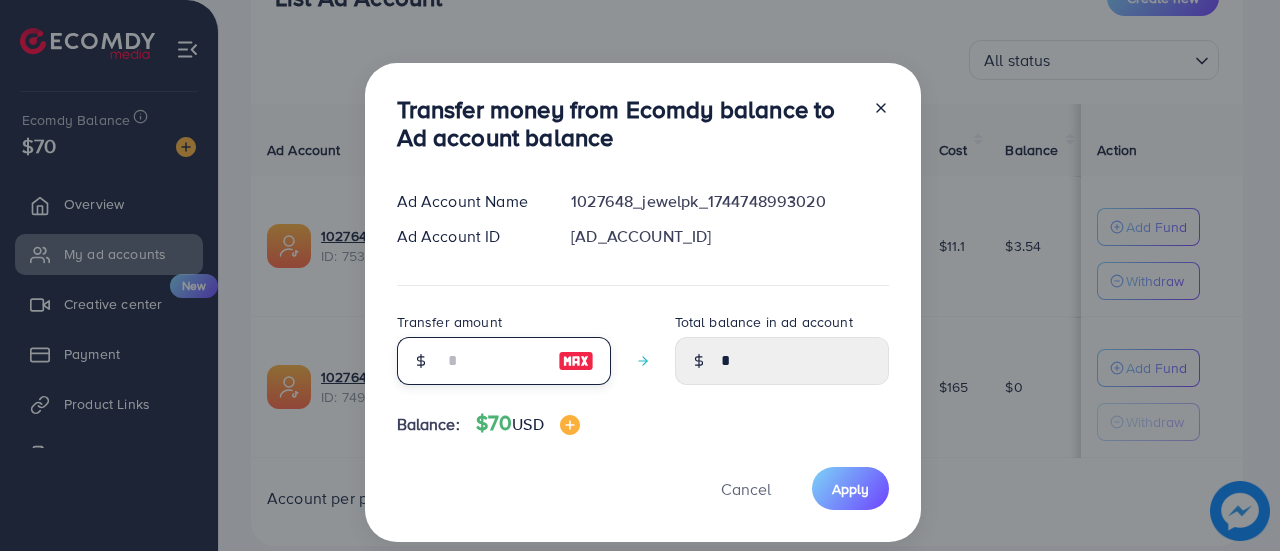 click at bounding box center (493, 361) 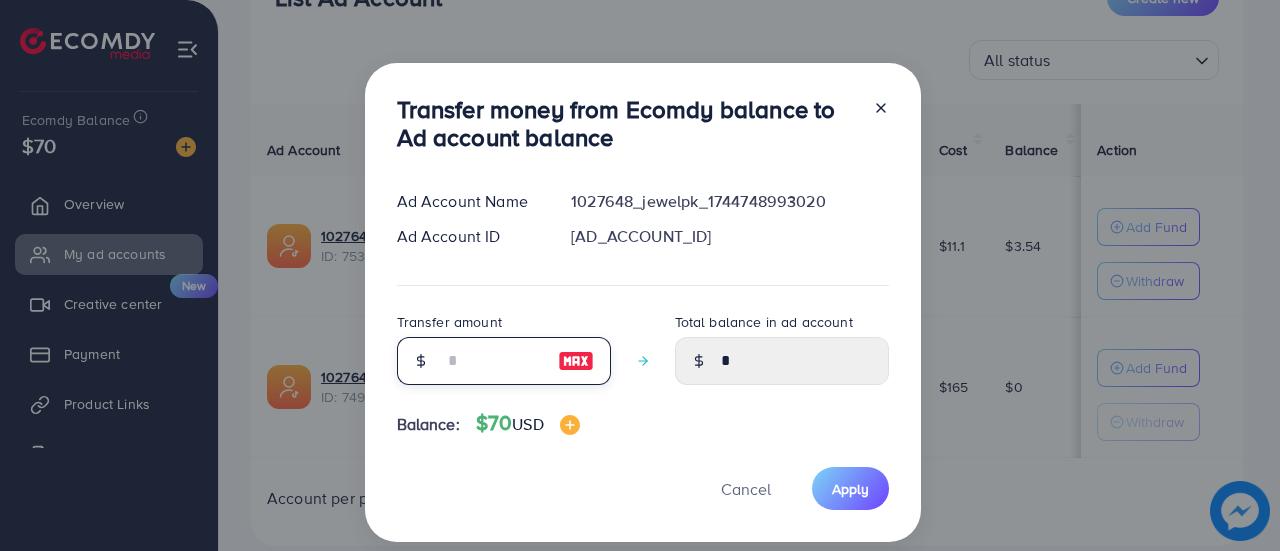 type on "*" 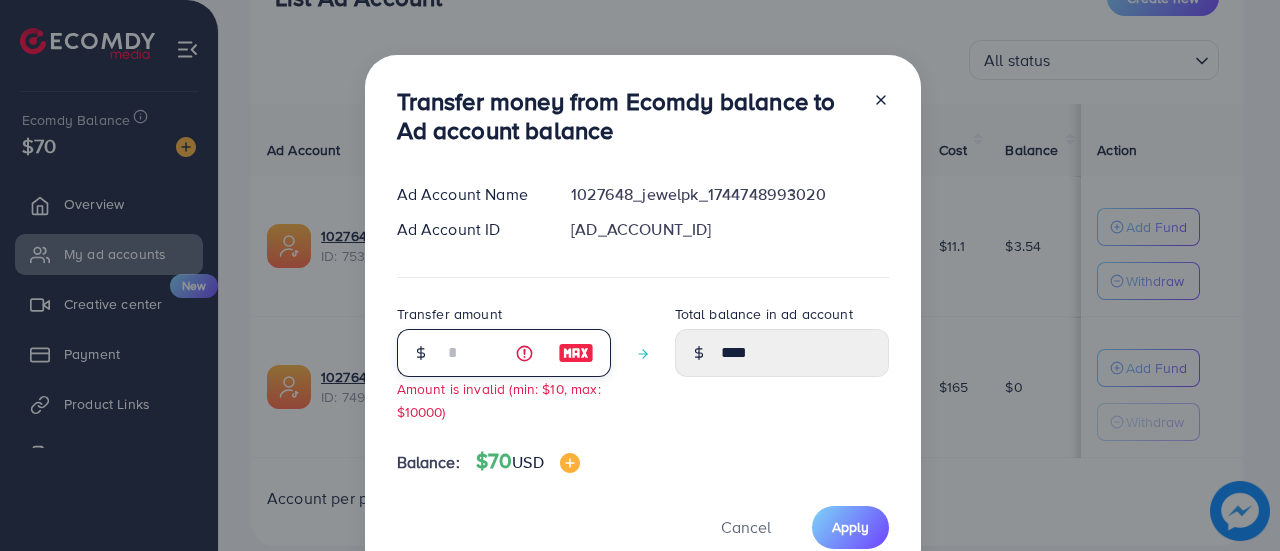type on "**" 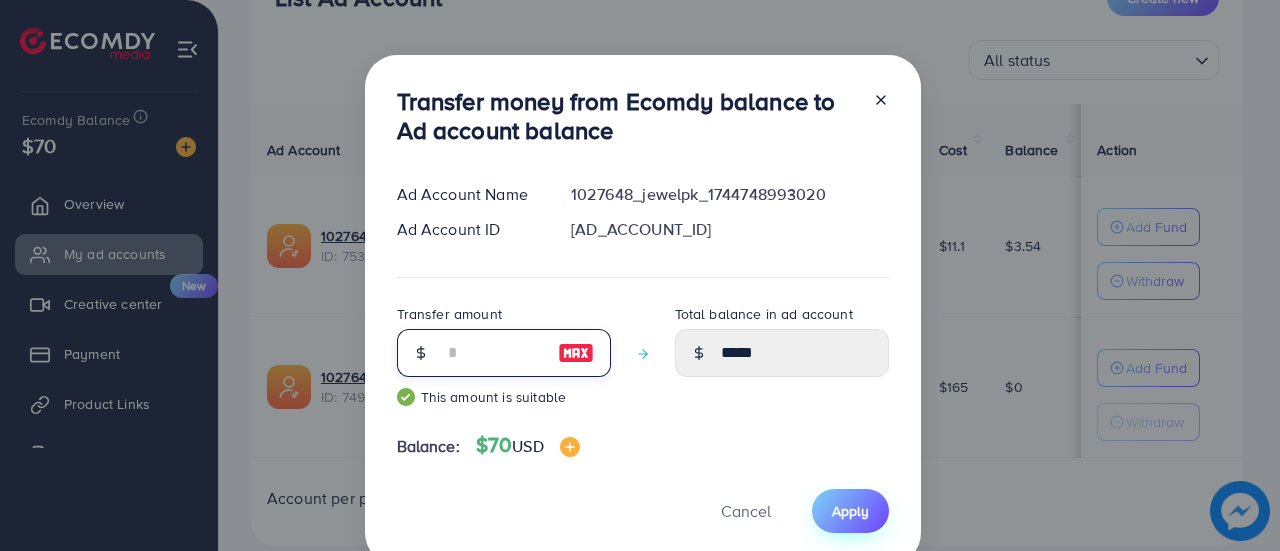 type on "**" 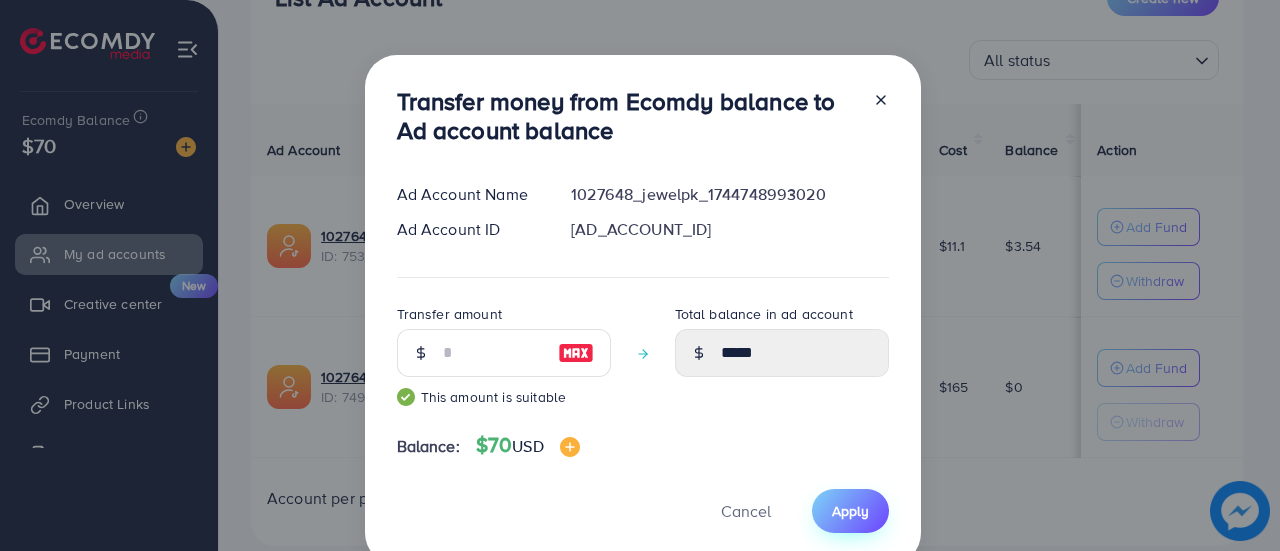 click on "Apply" at bounding box center [850, 511] 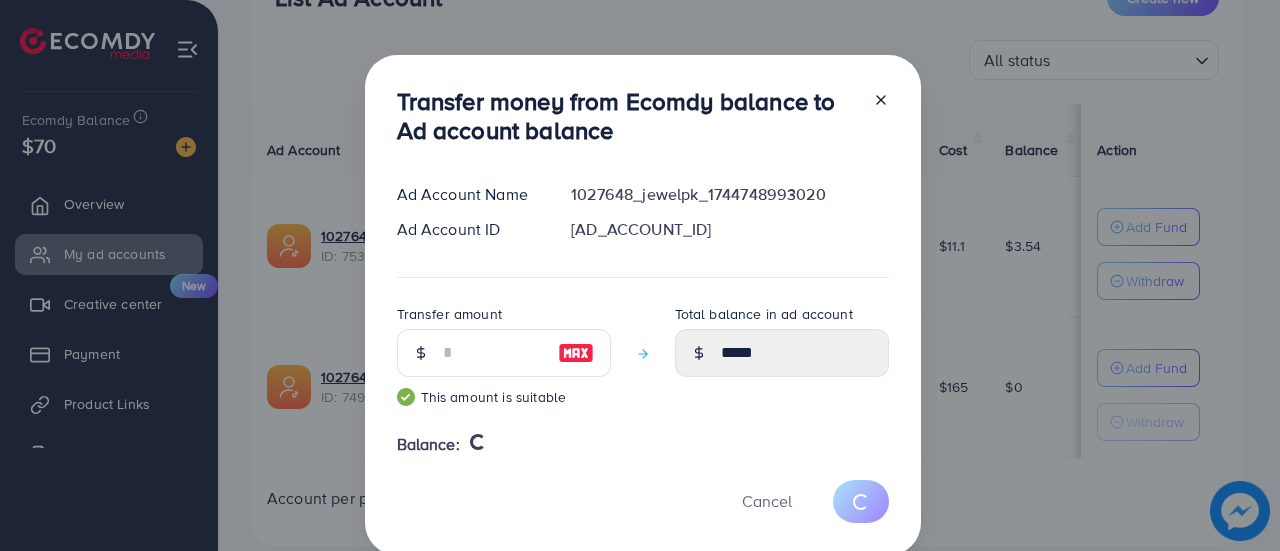 type 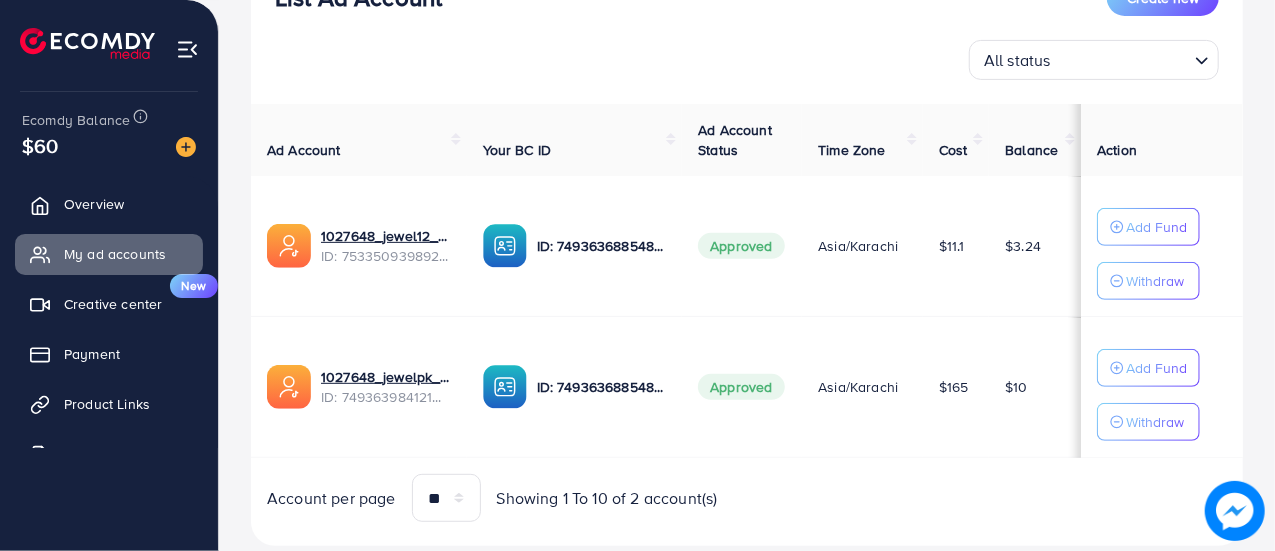 scroll, scrollTop: 331, scrollLeft: 0, axis: vertical 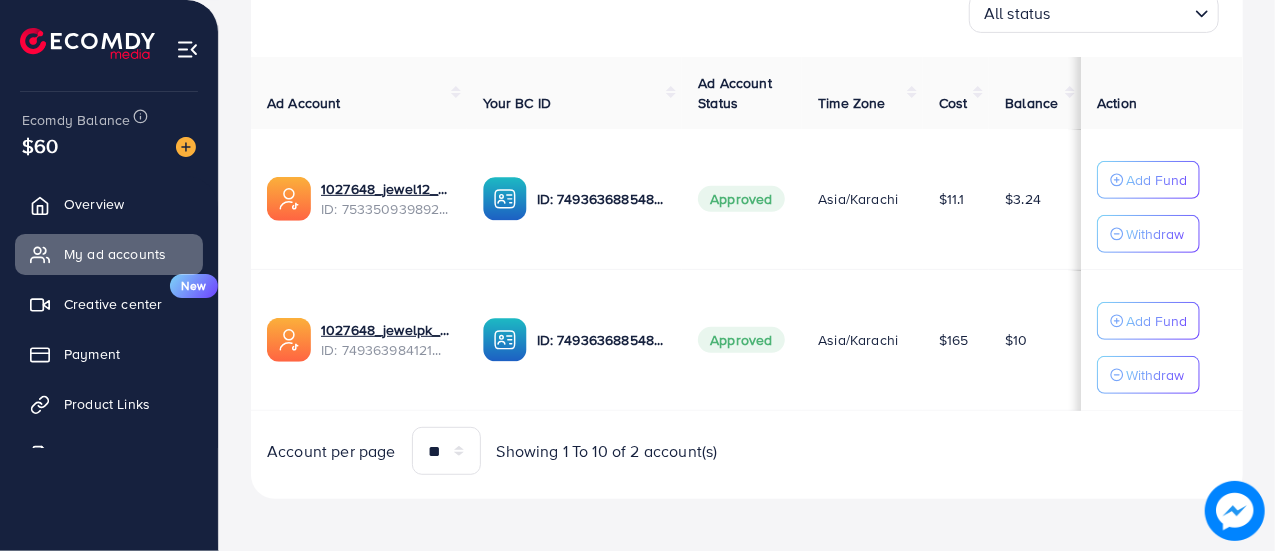 click on "$10" at bounding box center [1035, 340] 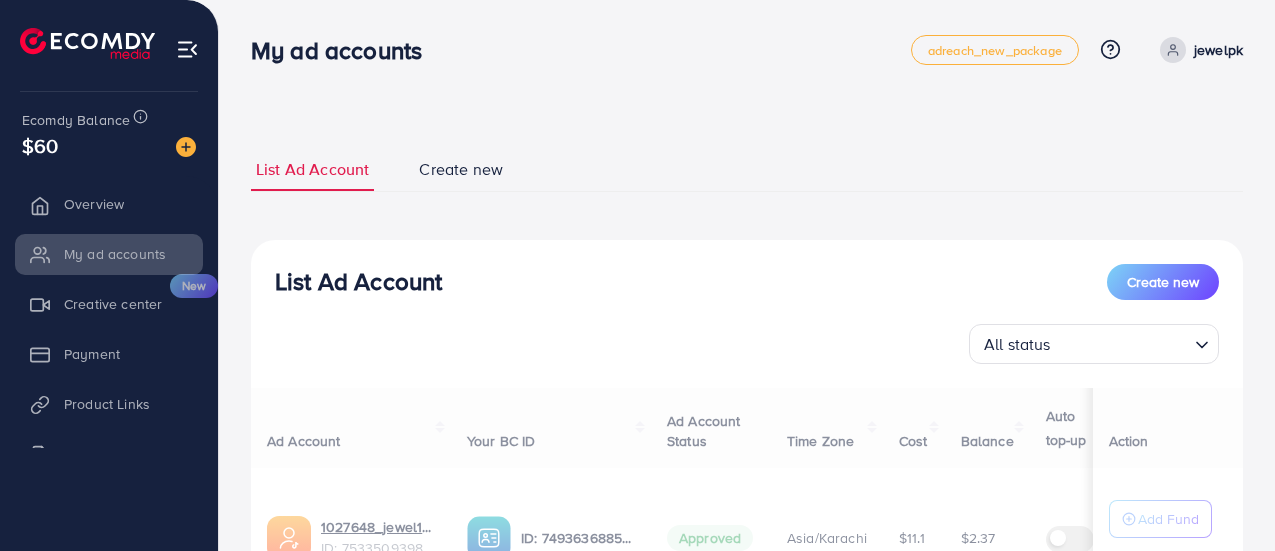 scroll, scrollTop: 0, scrollLeft: 0, axis: both 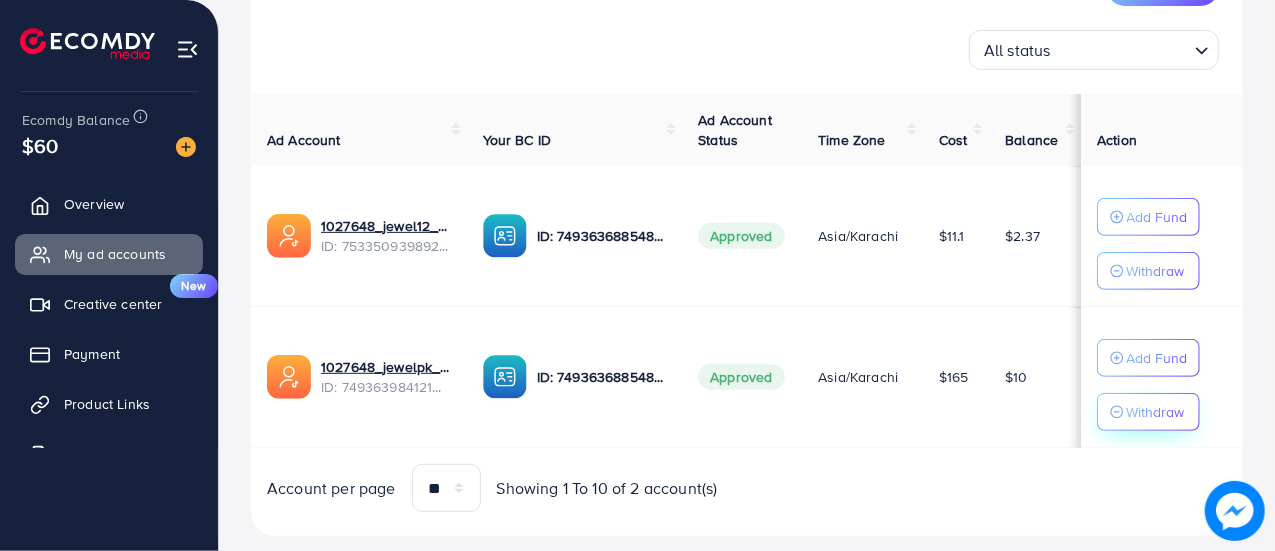 click on "Withdraw" at bounding box center (1148, 271) 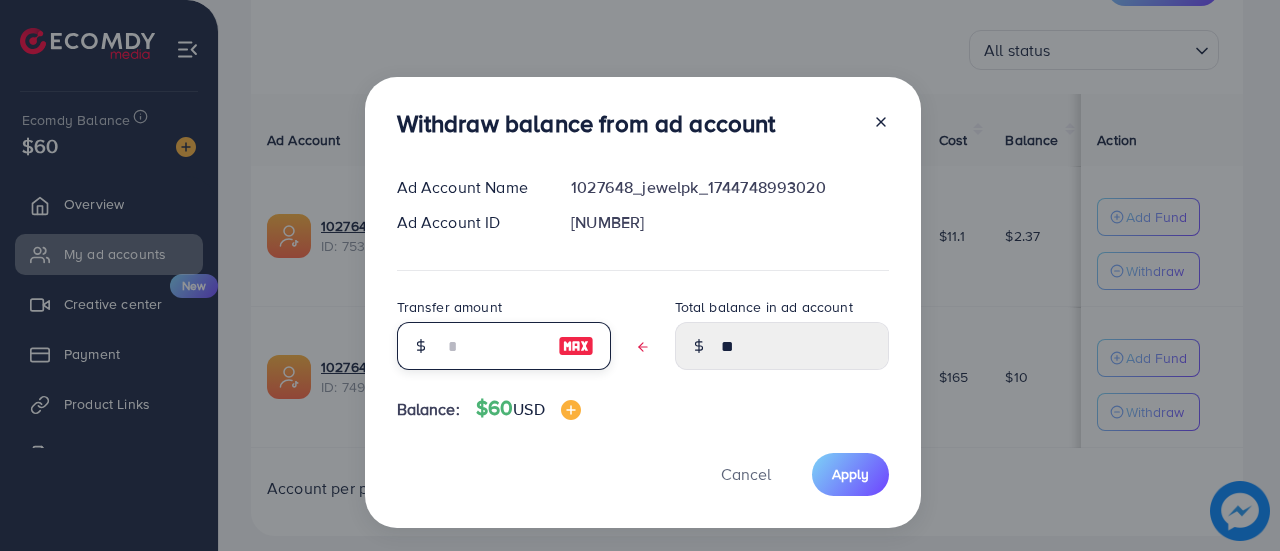 click at bounding box center (493, 346) 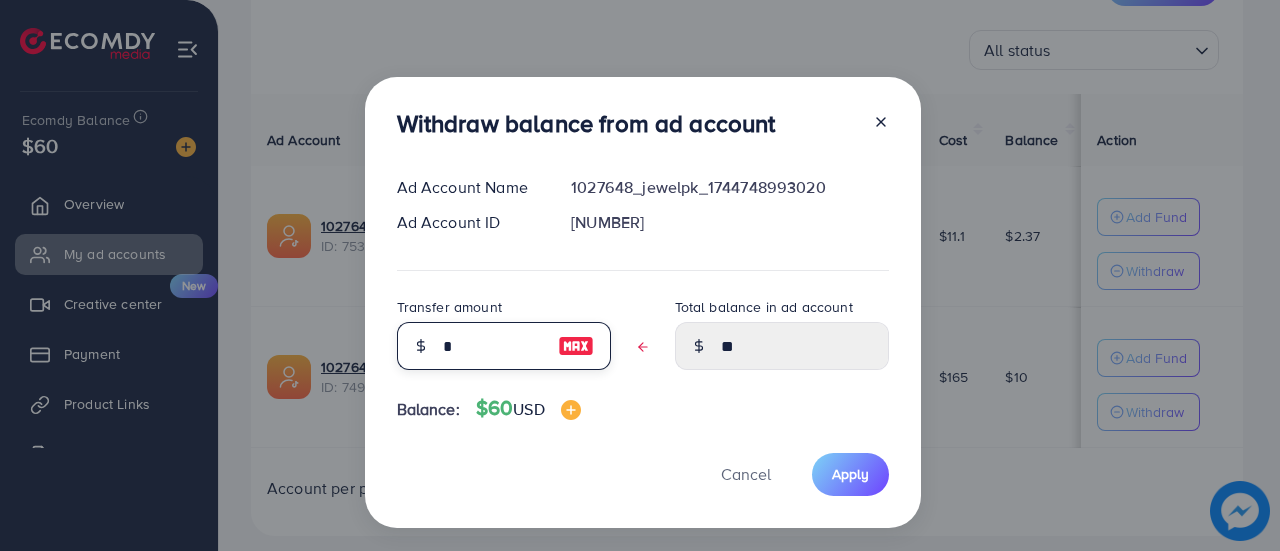 type on "****" 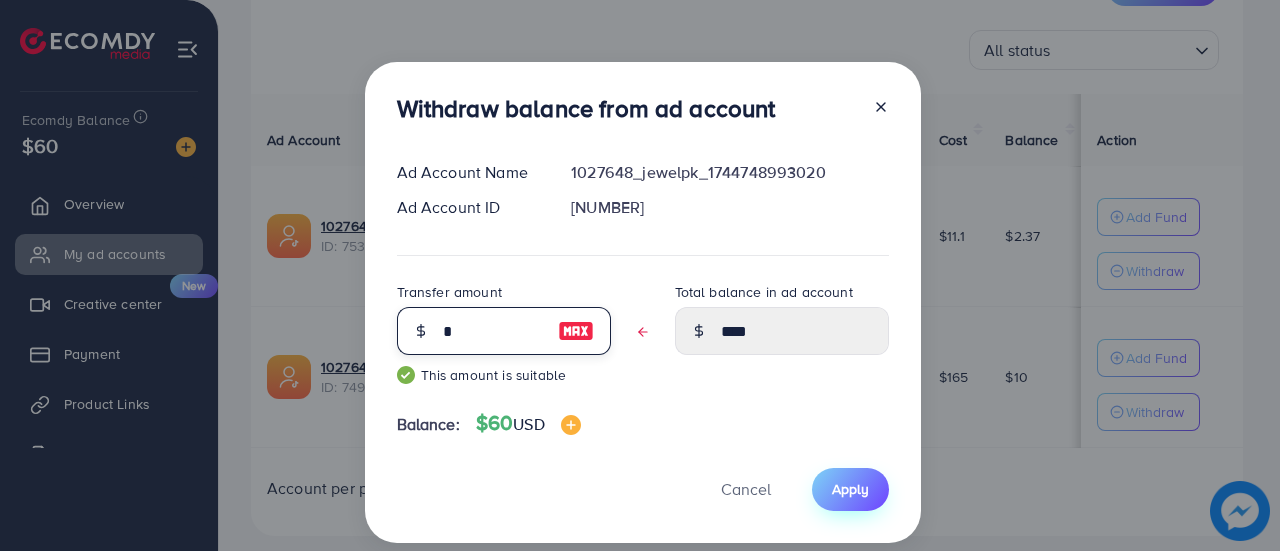 type on "*" 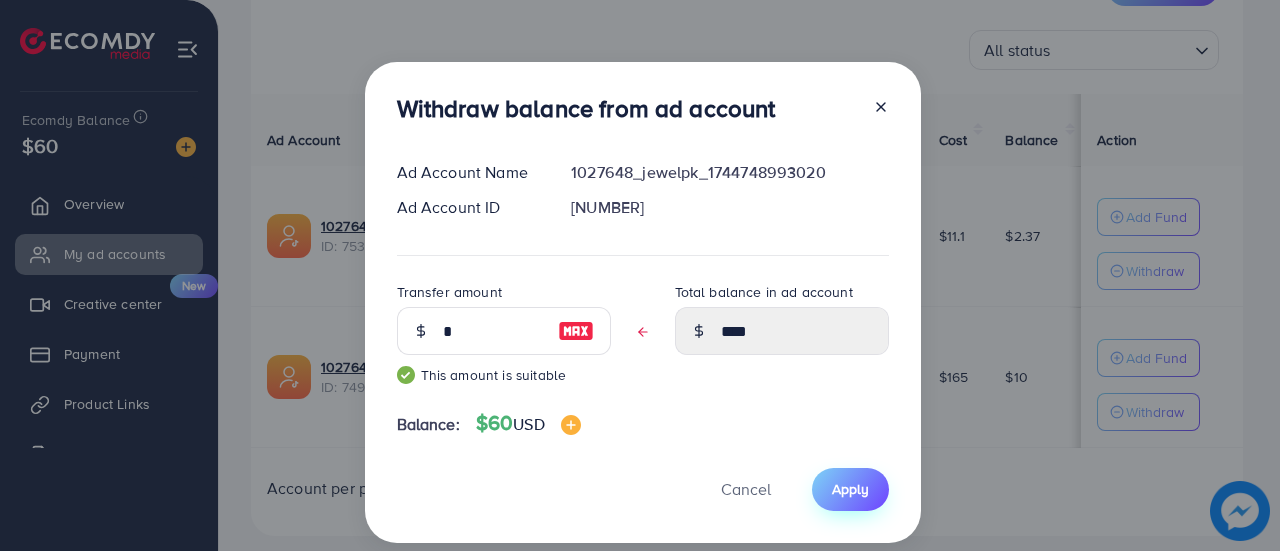 click on "Apply" at bounding box center (850, 489) 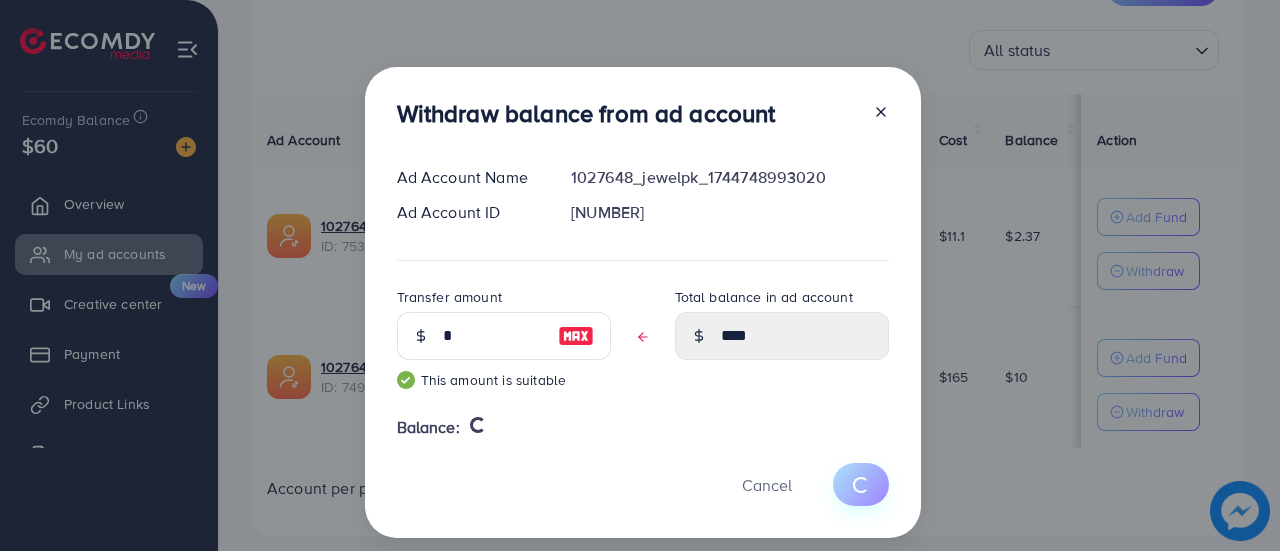 type 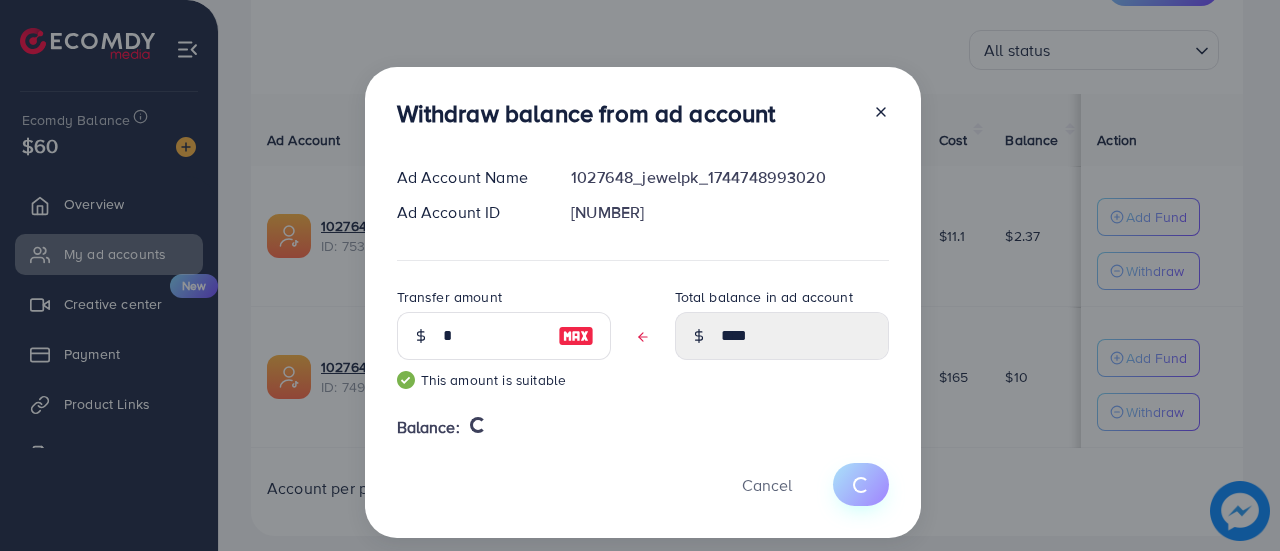type on "**" 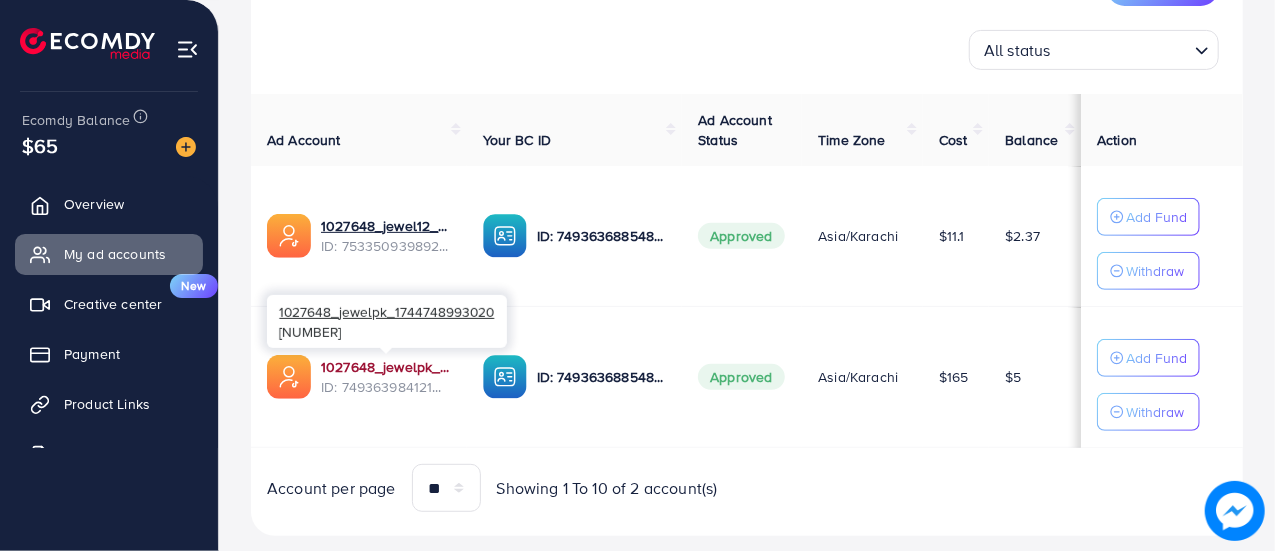 click on "1027648_jewelpk_1744748993020" at bounding box center (386, 367) 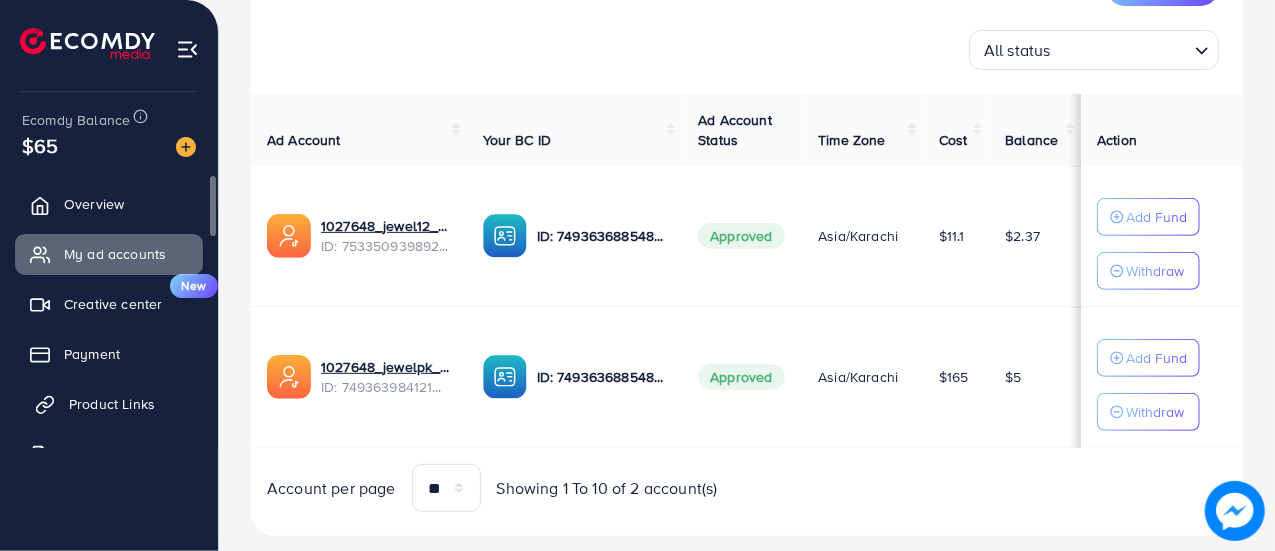 click on "Product Links" at bounding box center (112, 404) 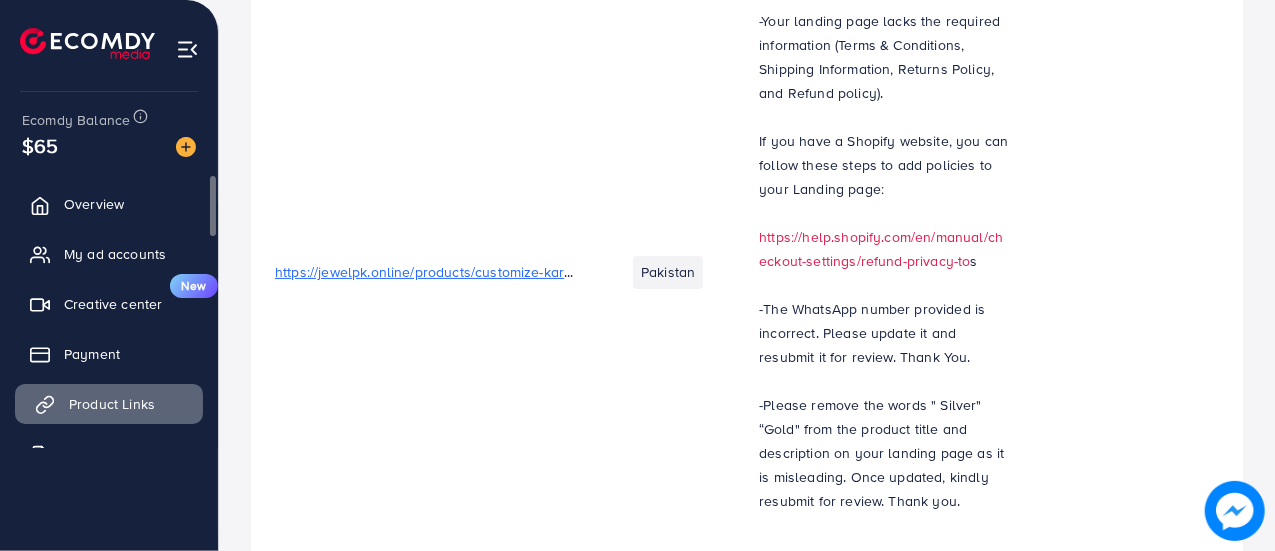 scroll, scrollTop: 0, scrollLeft: 0, axis: both 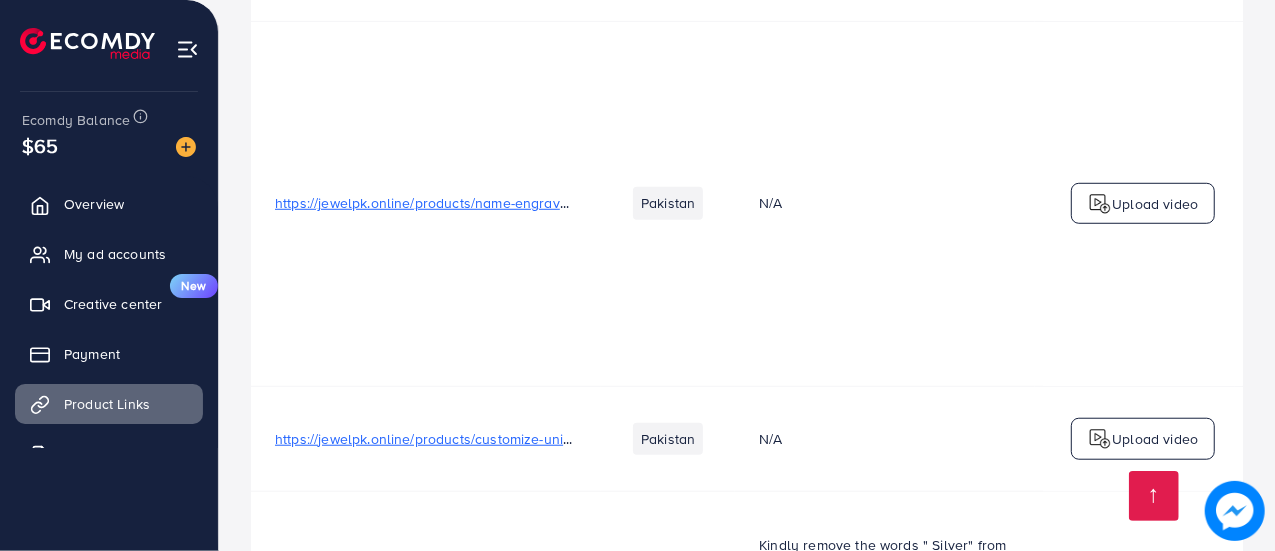 drag, startPoint x: 1268, startPoint y: 322, endPoint x: 1266, endPoint y: 384, distance: 62.03225 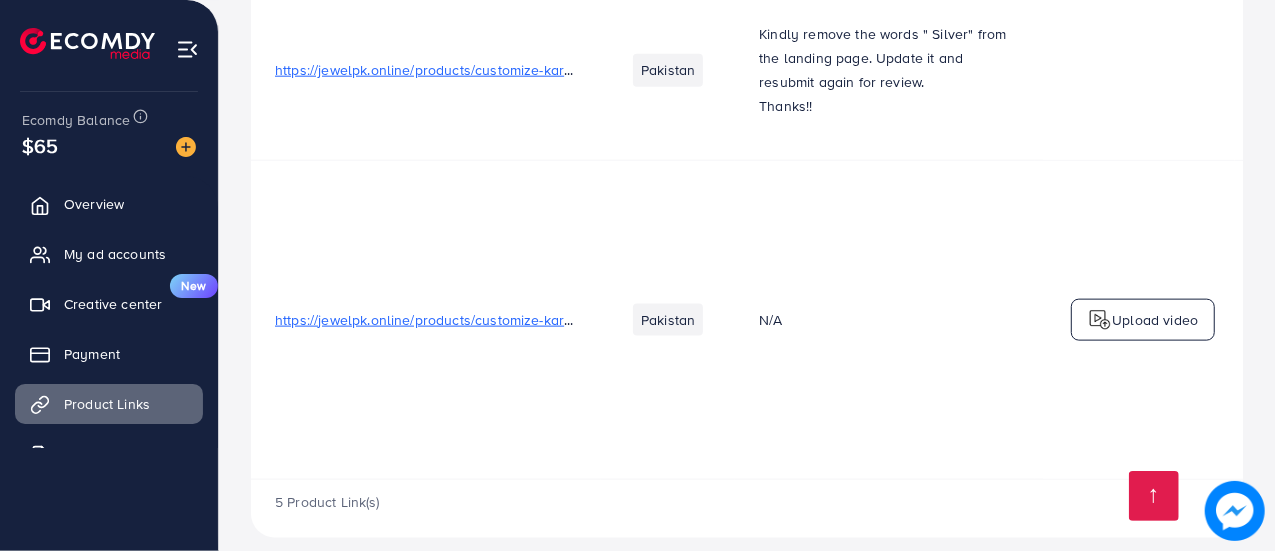 scroll, scrollTop: 1370, scrollLeft: 0, axis: vertical 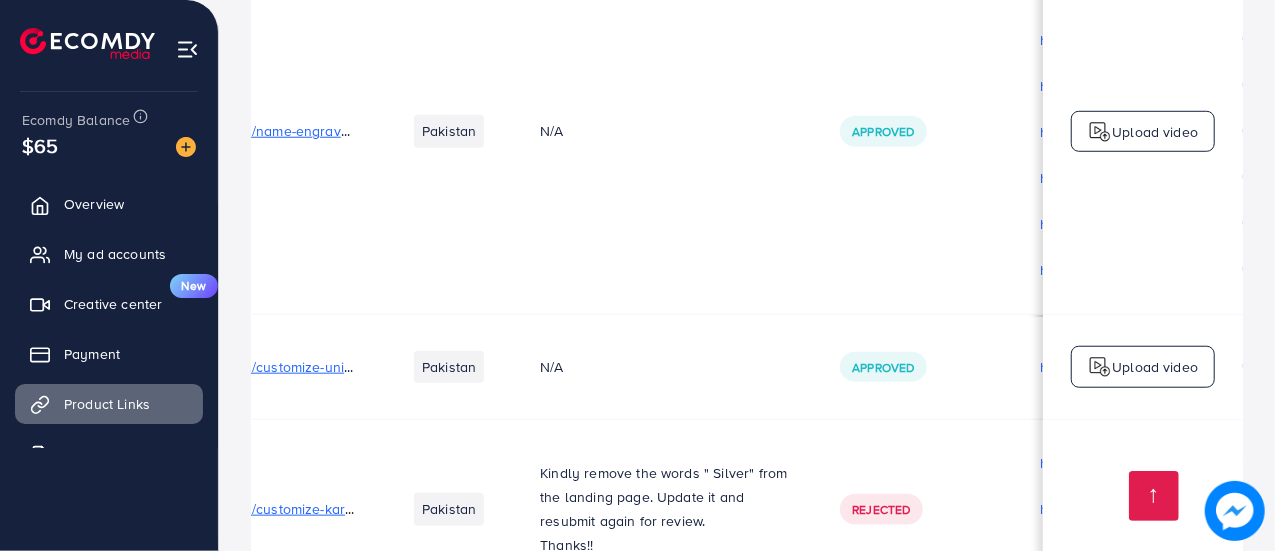 click on "https://jewelpk.online/products/customize-unisex-rado-bracelet" at bounding box center (257, 367) 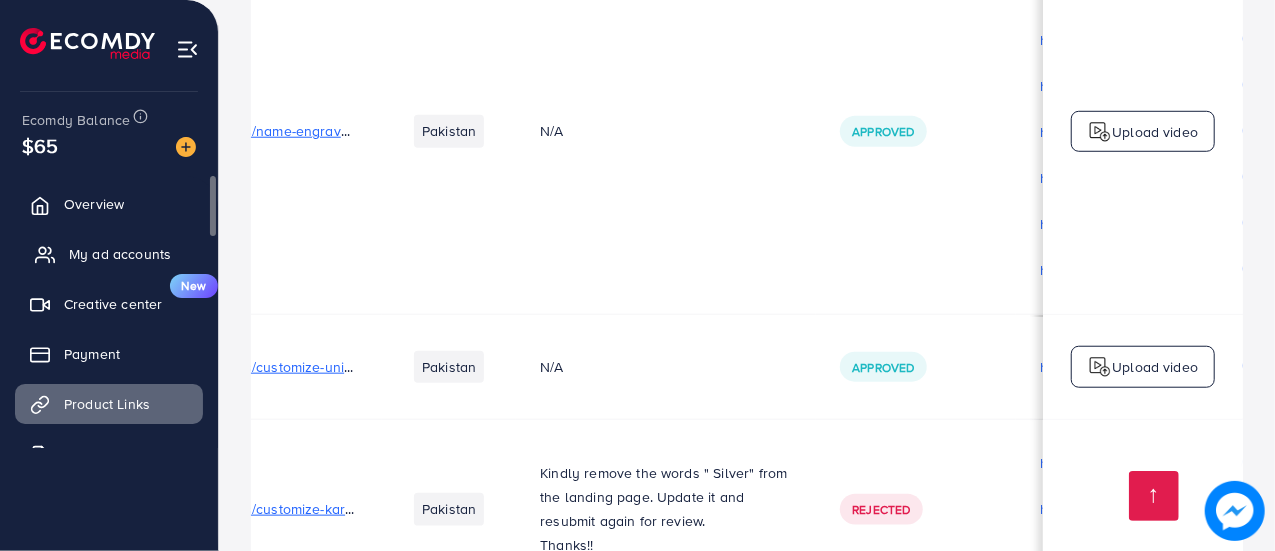 click on "My ad accounts" at bounding box center [120, 254] 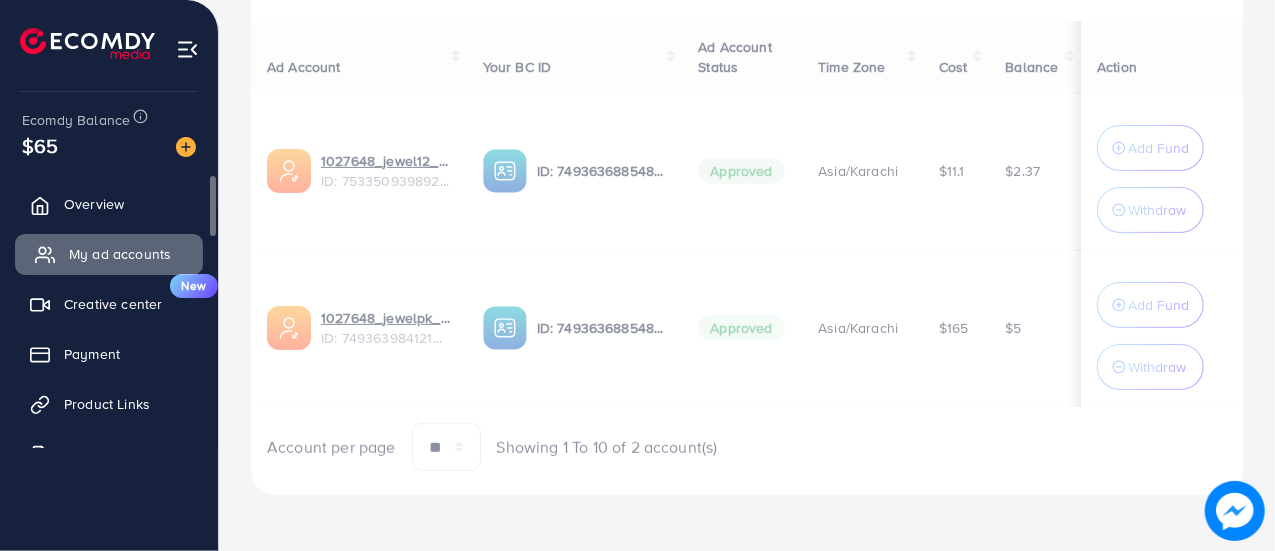 scroll, scrollTop: 0, scrollLeft: 0, axis: both 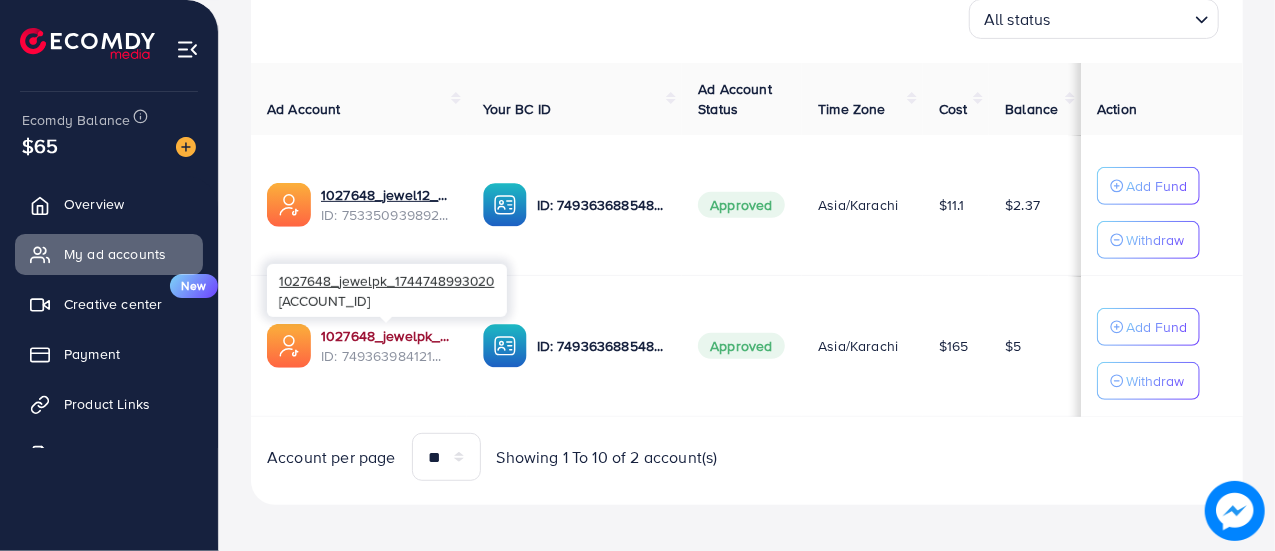 click on "1027648_jewelpk_1744748993020" at bounding box center [386, 336] 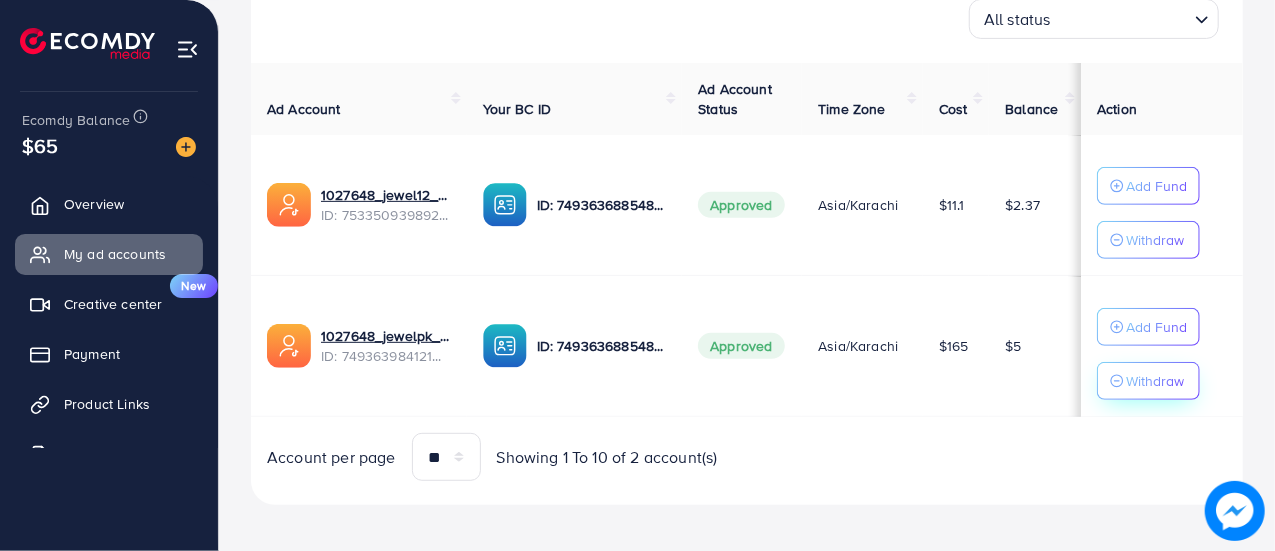 click on "Withdraw" at bounding box center [1148, 240] 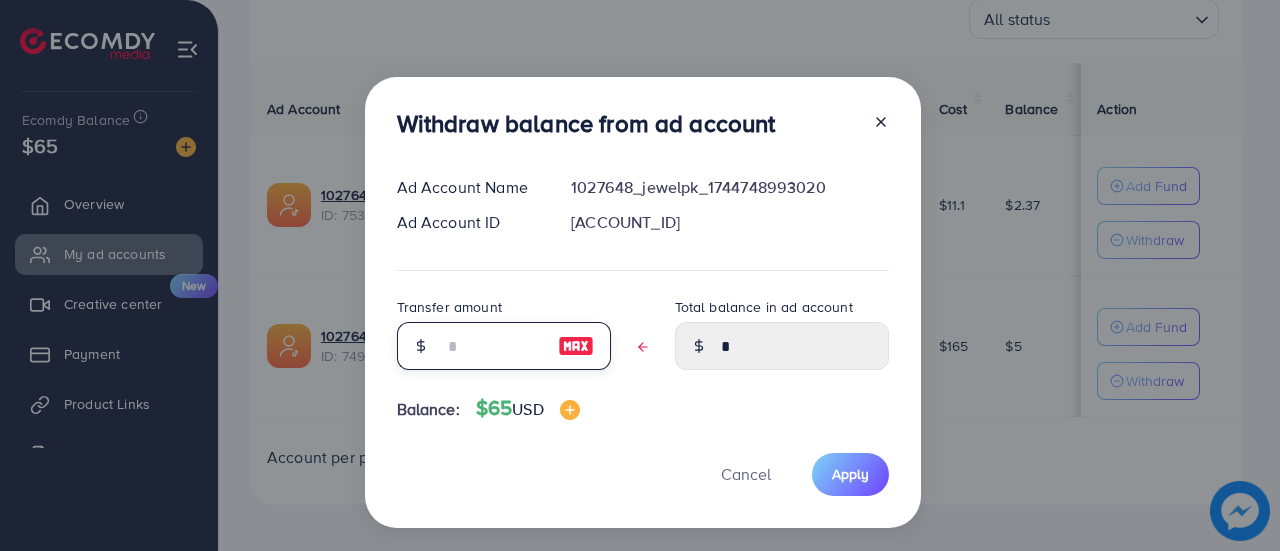 click at bounding box center [493, 346] 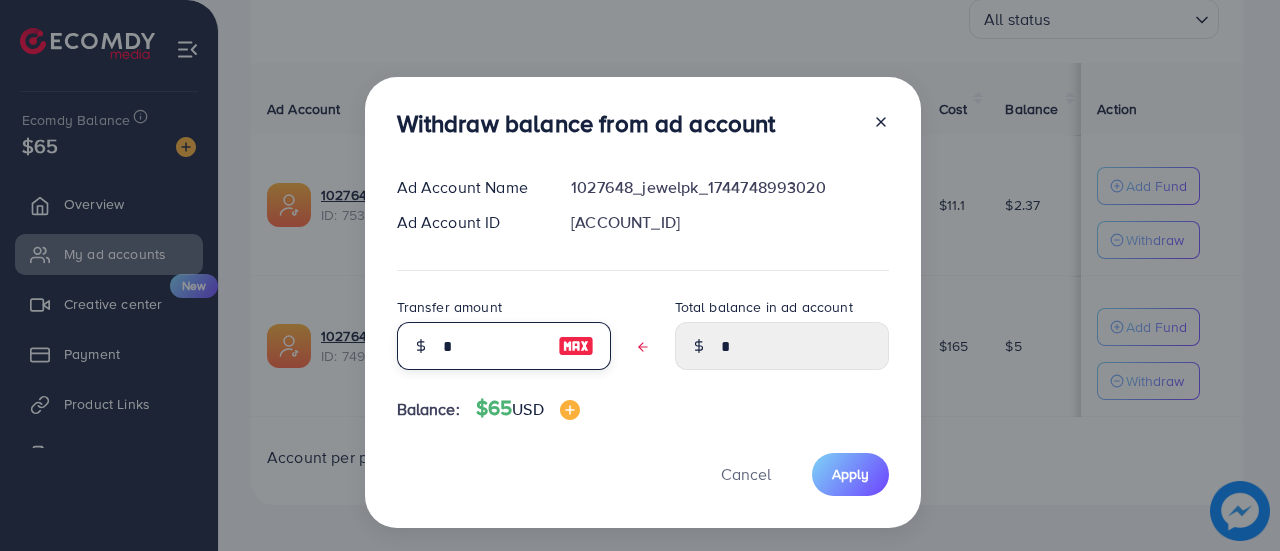 type on "****" 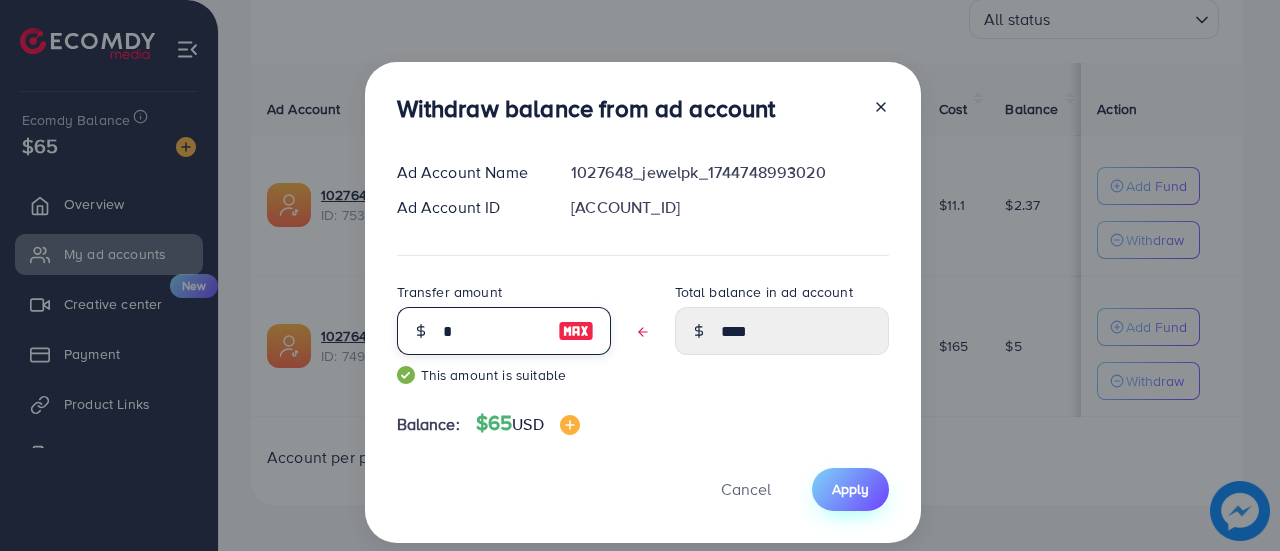 type on "*" 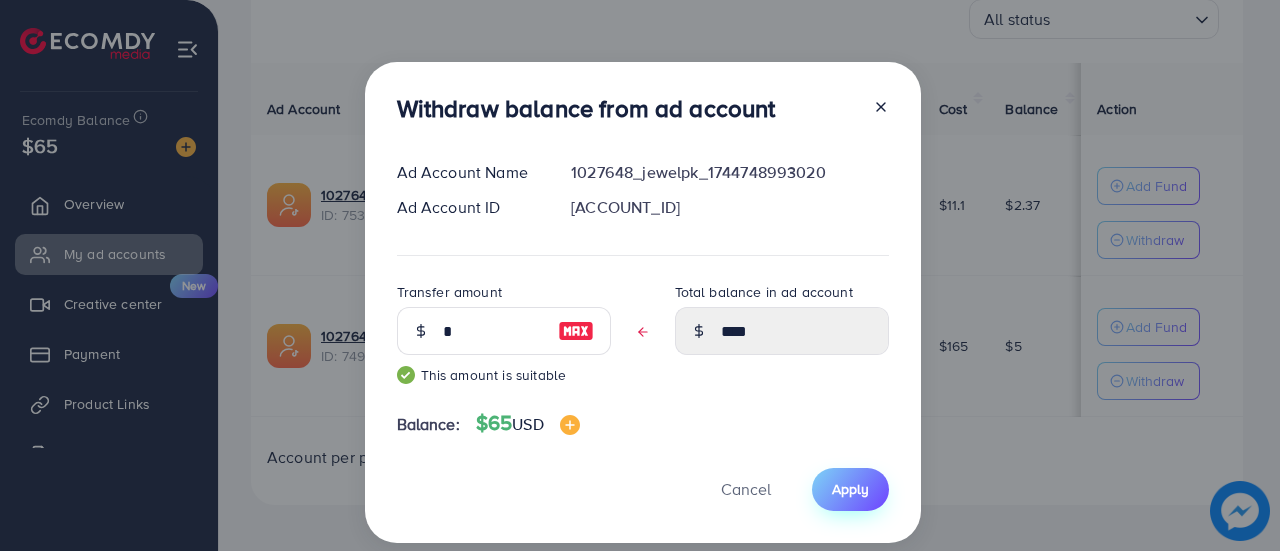 click on "Apply" at bounding box center (850, 489) 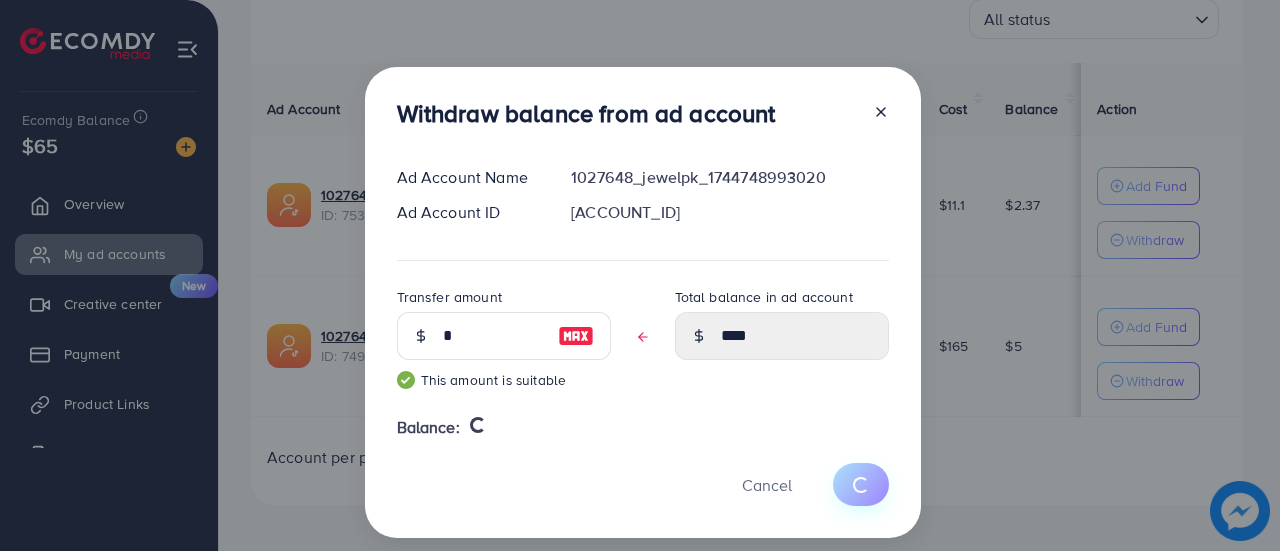 type 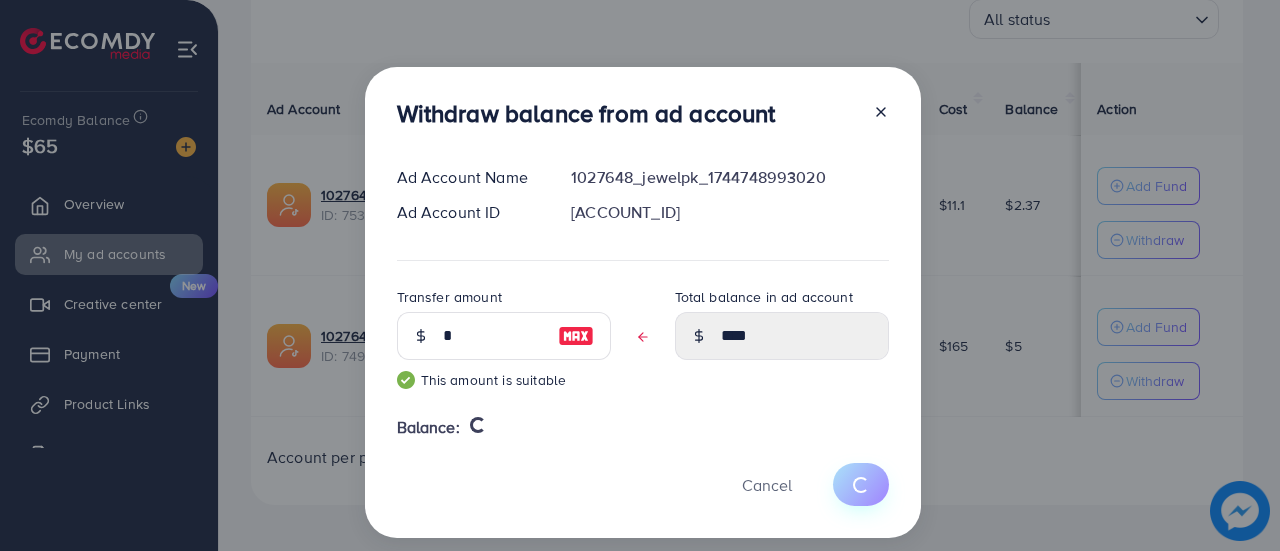 type on "*" 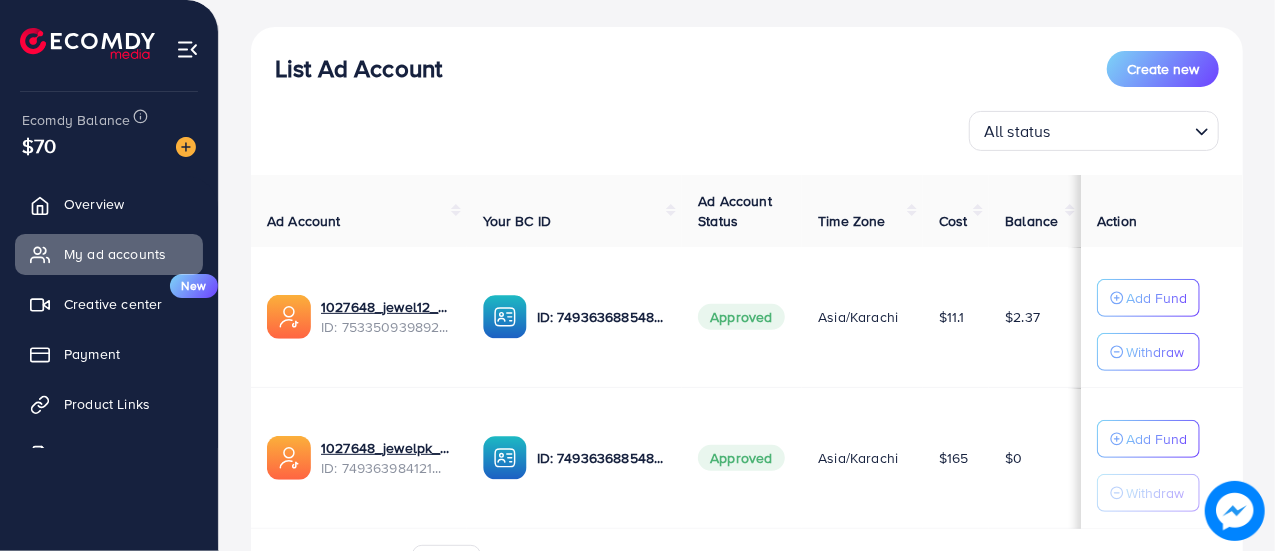 scroll, scrollTop: 206, scrollLeft: 0, axis: vertical 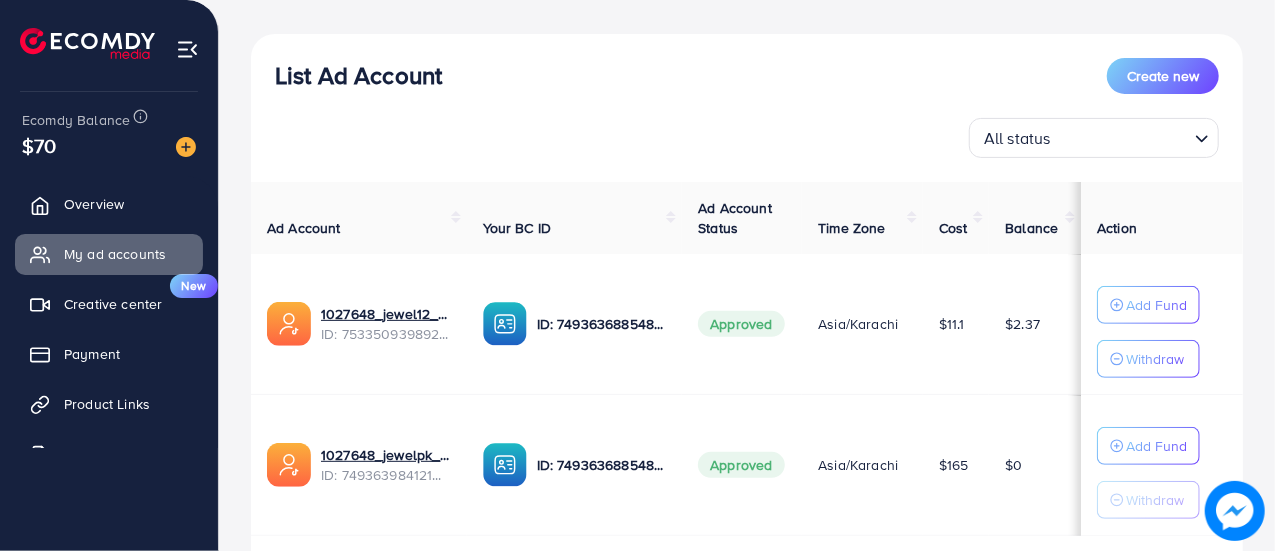 drag, startPoint x: 1272, startPoint y: 194, endPoint x: 1278, endPoint y: 119, distance: 75.23962 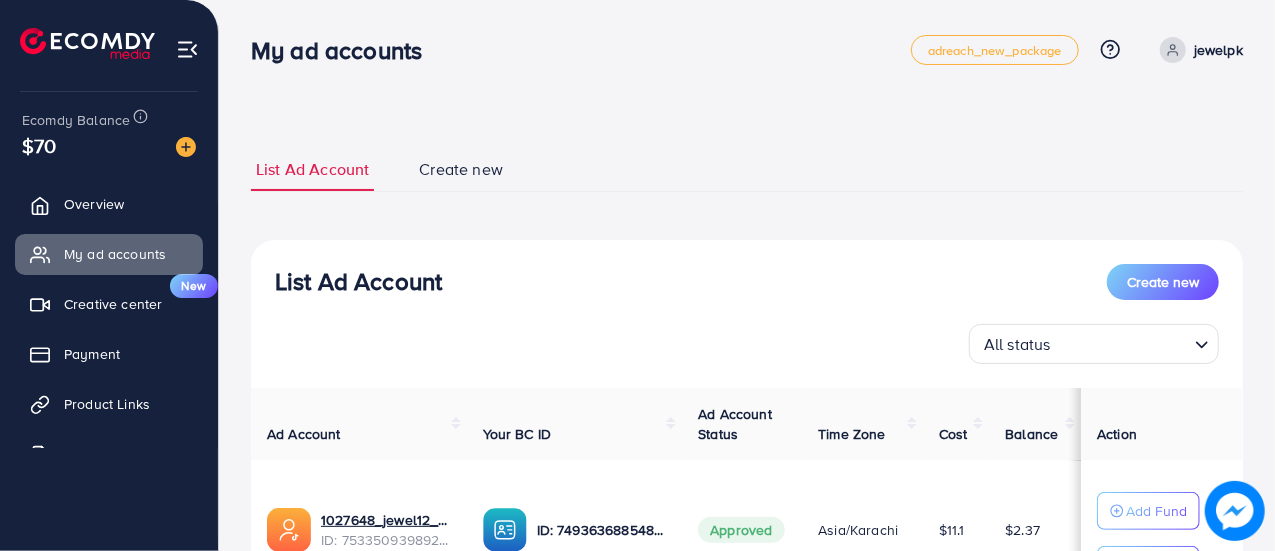 click on "List Ad Account Create new  List Ad Account   Create new
All status
Loading...                   Ad Account Your BC ID Ad Account Status Time Zone Cost Balance Action            1027648_[USER]_[TIMESTAMP]  ID: [ACCOUNT_ID] ID: [ACCOUNT_ID]  Approved   Asia/Karachi   $11.1   $2.37   Add Fund   Withdraw       1027648_[USER]_[TIMESTAMP]  ID: [ACCOUNT_ID] ID: [ACCOUNT_ID]  Approved   Asia/Karachi   $165   $0   Add Fund   Withdraw           Account per page  ** ** ** ***  Showing 1 To 10 of 2 account(s)   Step 1: TikTok For Business Account   Connect to TikTok for Business to access all of your business account in one place   user[USER_ID]   User ID: [USER_ID]   By connecting your account, you agree to our   TikTok Business Product (Data) Terms   Step 2: TikTok For Business Center   Business Center is a powerful business management tool that lets organizations   [USER]   User ID: [ACCOUNT_ID]   + Create New  ******* ***" at bounding box center (747, 489) 